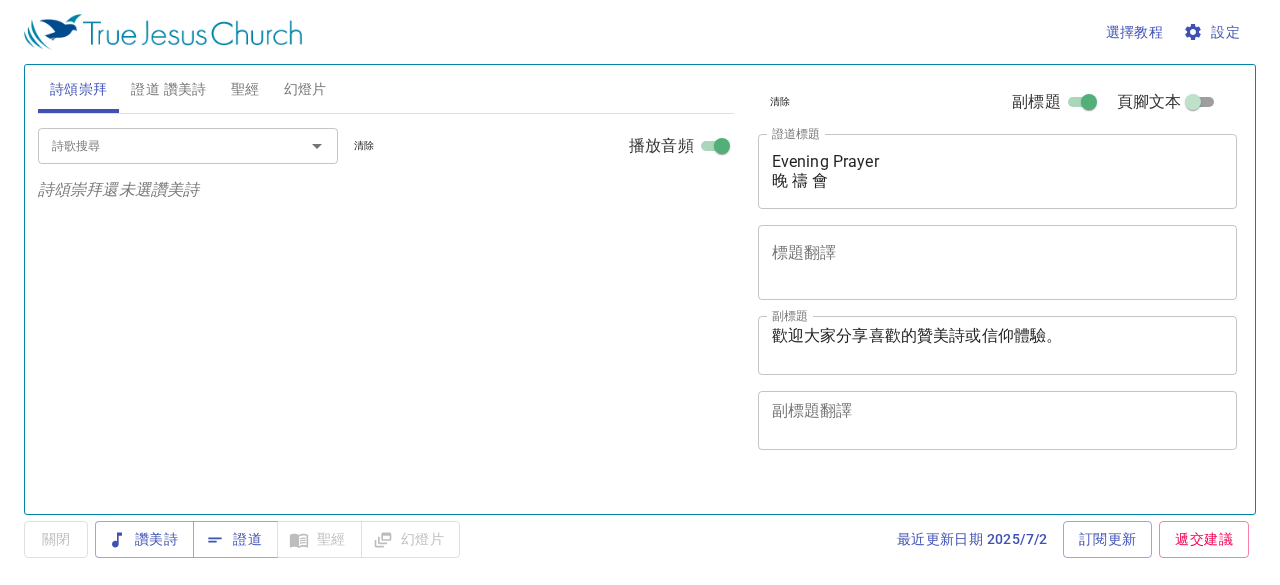 scroll, scrollTop: 0, scrollLeft: 0, axis: both 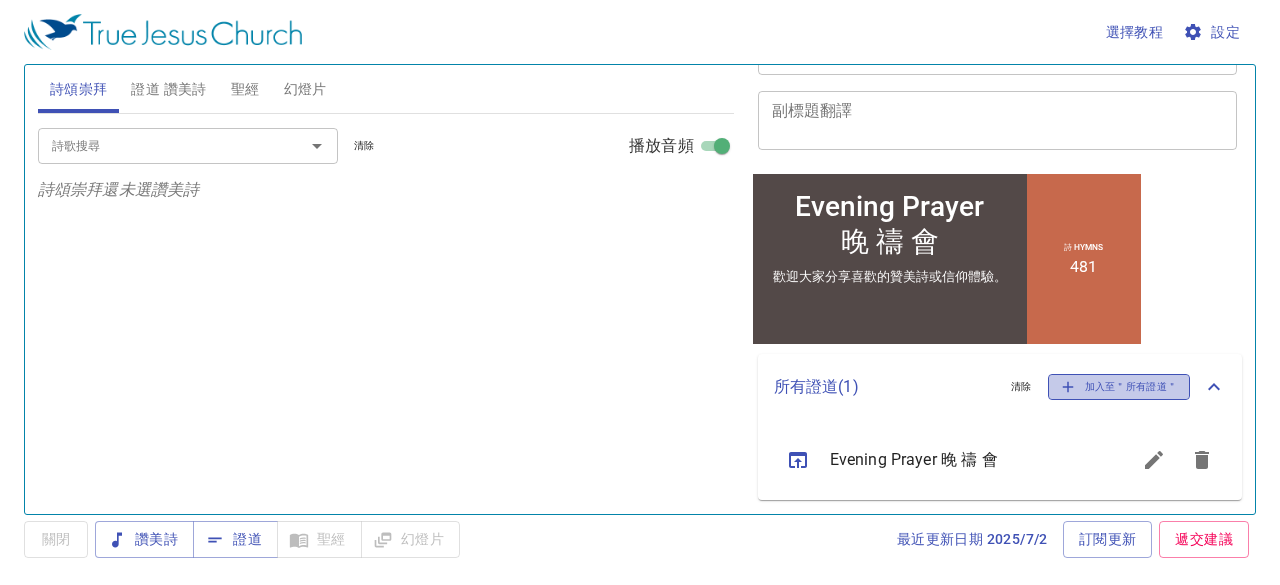 click on "加入至＂所有證道＂" at bounding box center (1119, 387) 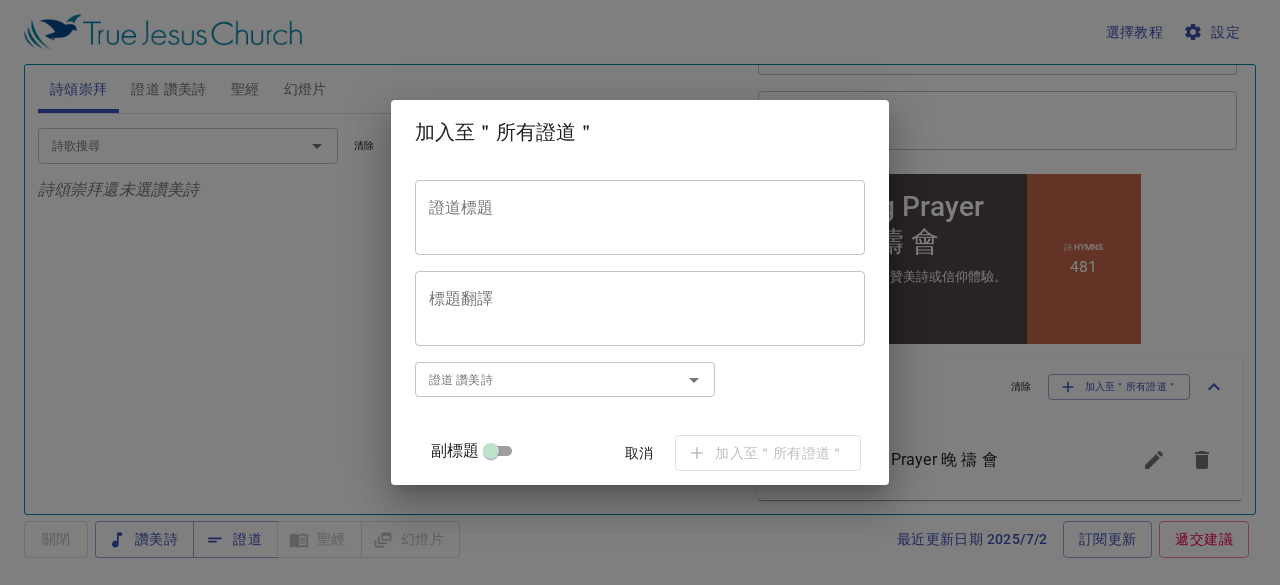 click on "證道標題" at bounding box center [640, 217] 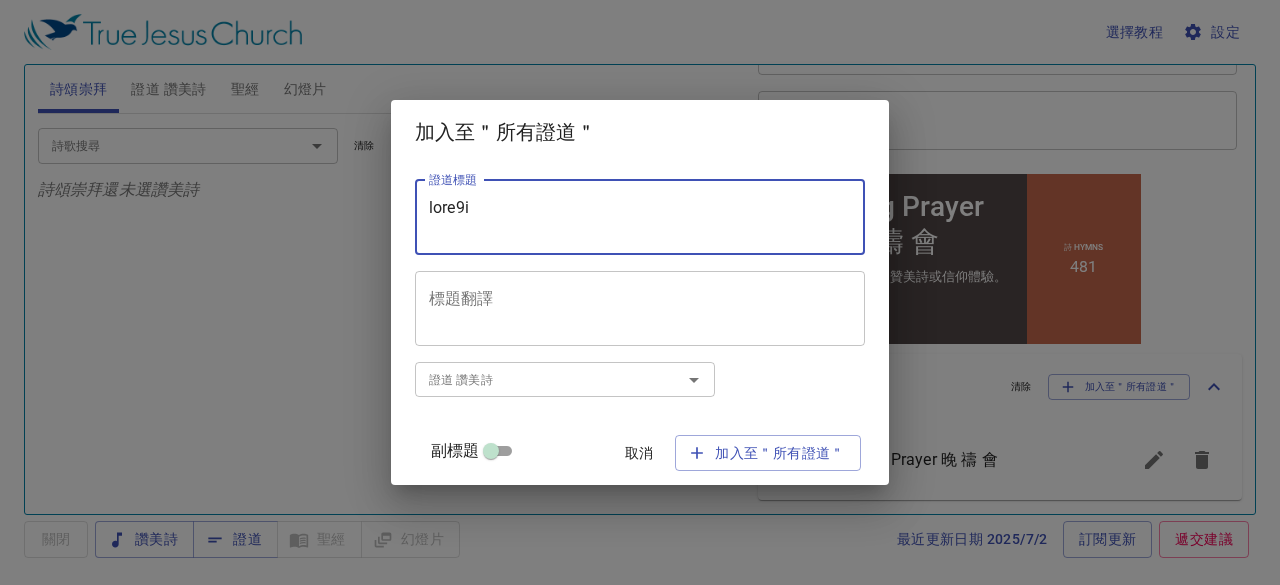 click at bounding box center [694, 380] 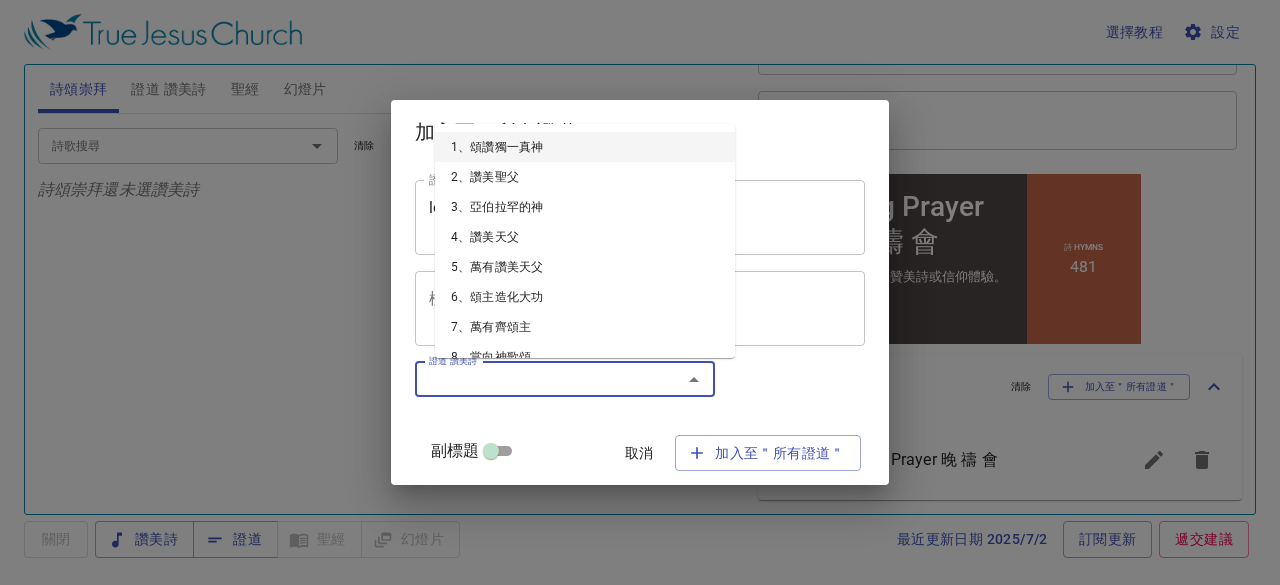 click on "1、頌讚獨一真神" at bounding box center (585, 147) 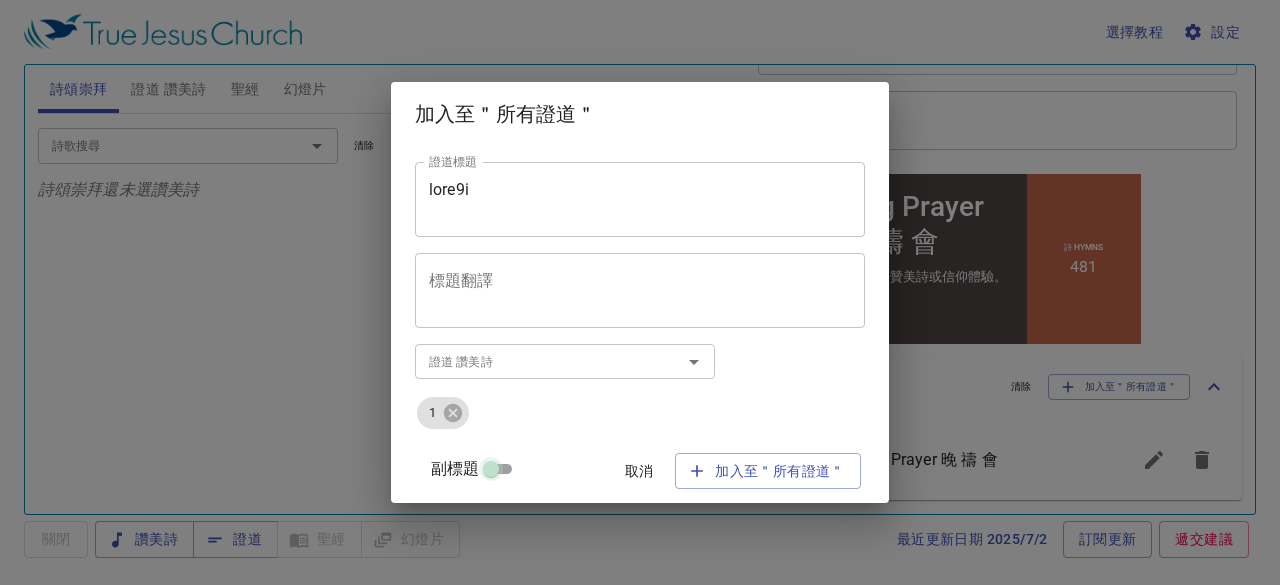 click on "副標題" at bounding box center [491, 473] 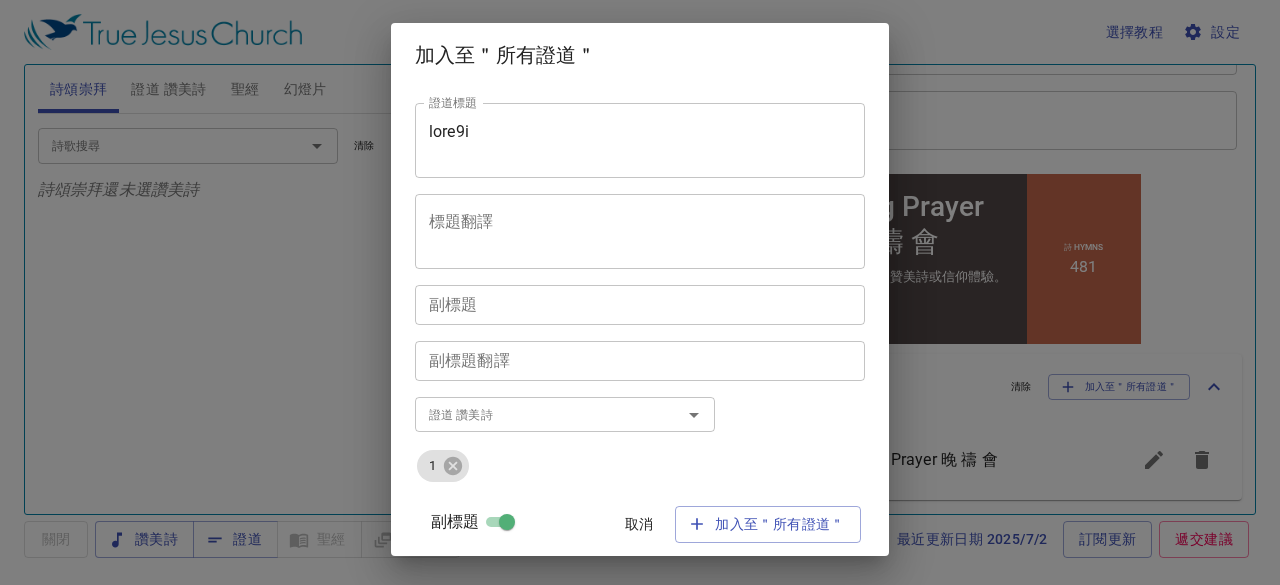 scroll, scrollTop: 12, scrollLeft: 0, axis: vertical 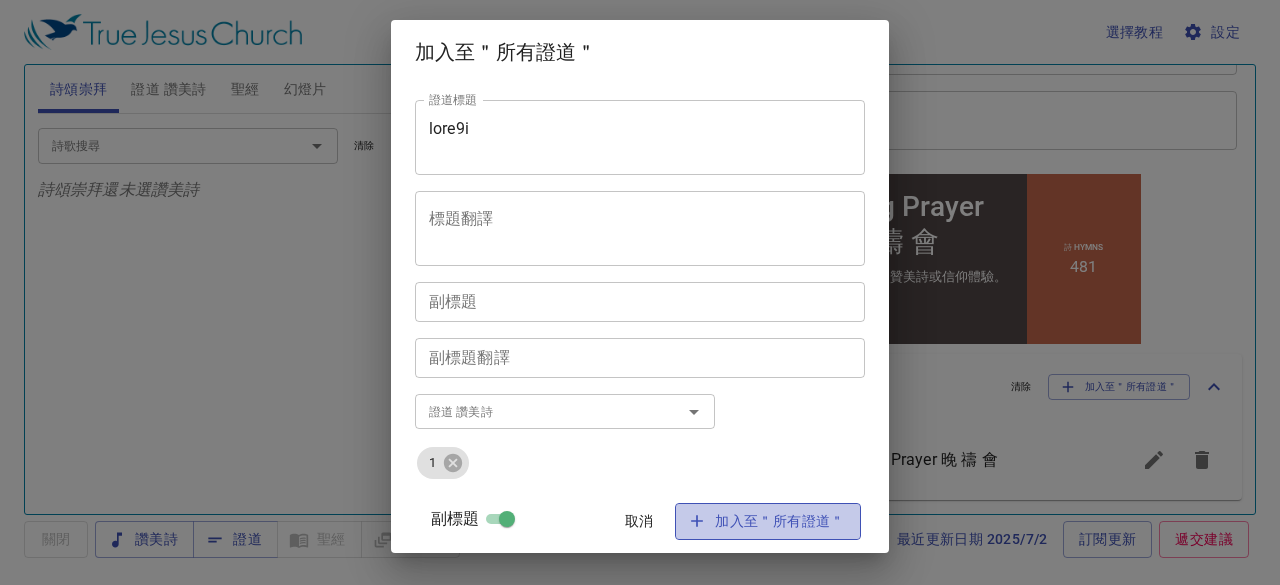 click on "加入至＂所有證道＂" at bounding box center (768, 521) 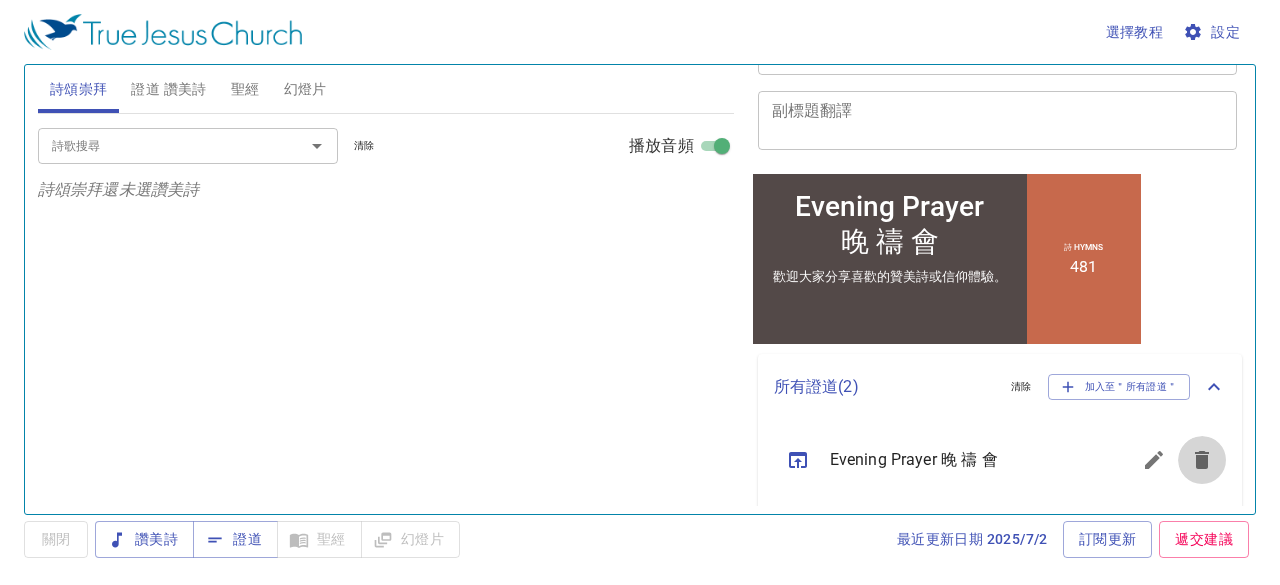click at bounding box center [1154, 460] 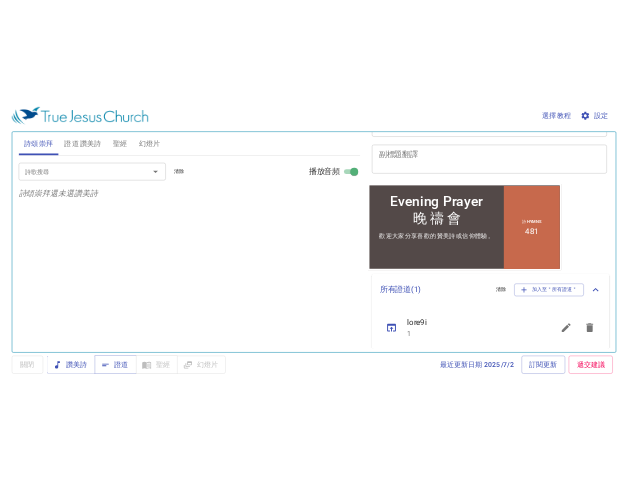 scroll, scrollTop: 308, scrollLeft: 0, axis: vertical 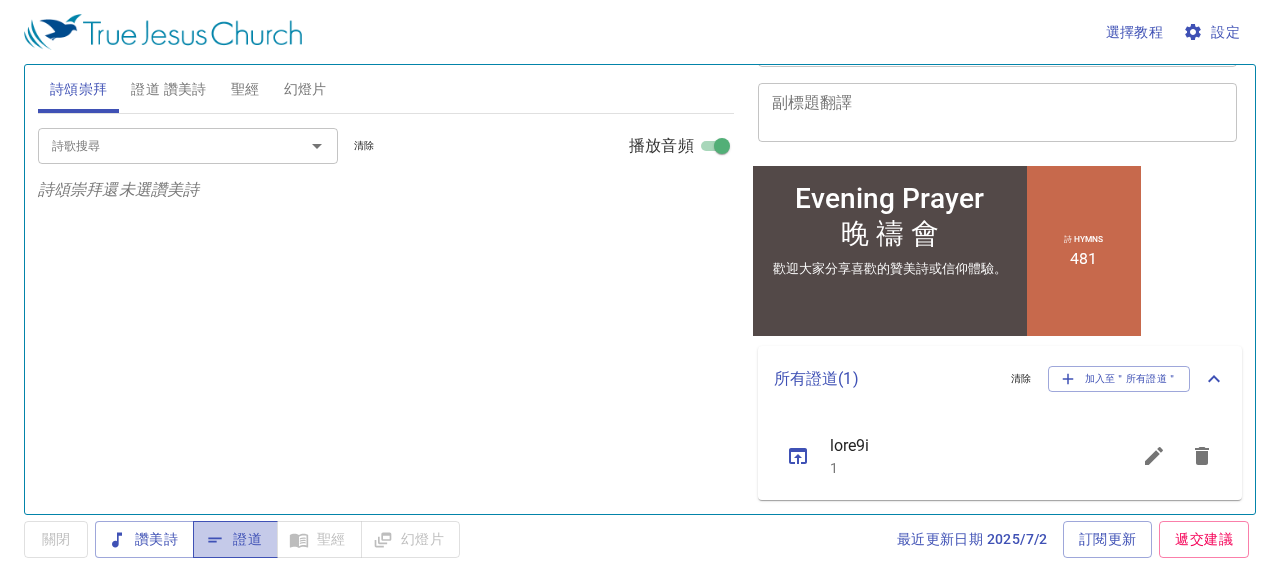 click on "證道" at bounding box center [144, 539] 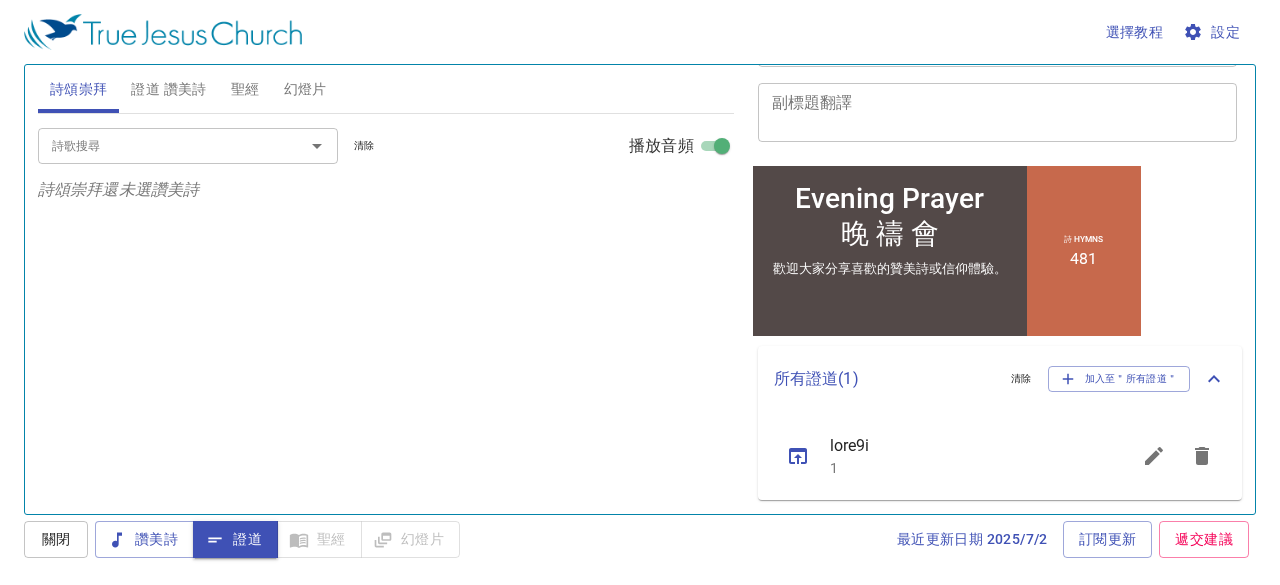 click on "詩歌搜尋 詩歌搜尋   清除 播放音頻 詩頌崇拜還未選讚美詩" at bounding box center (386, 305) 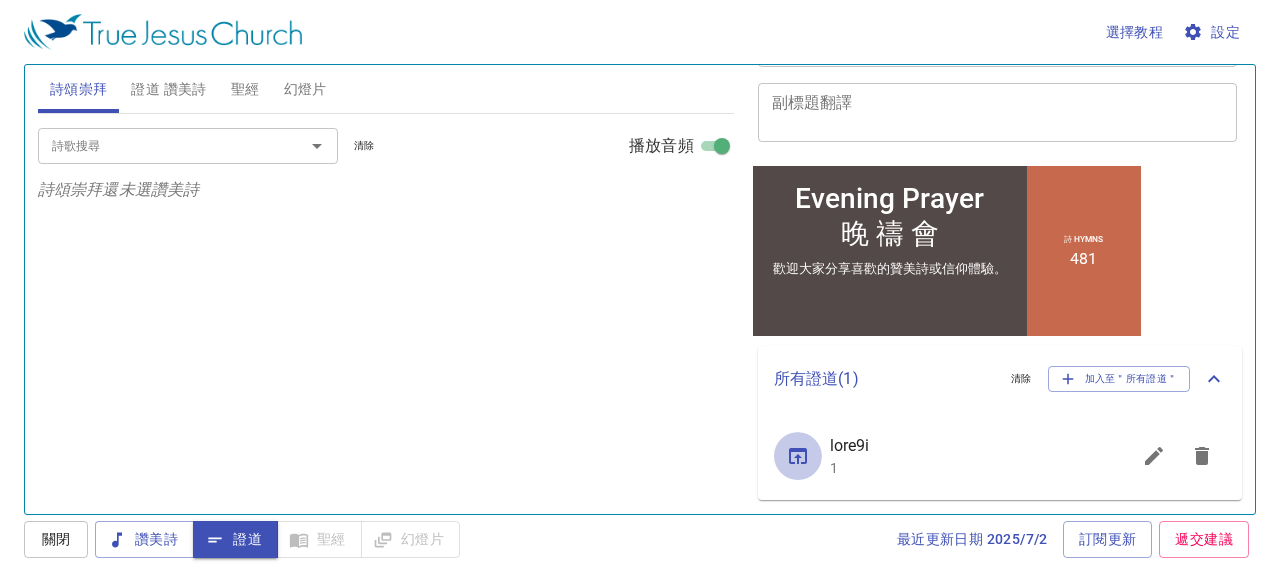 click at bounding box center [798, 456] 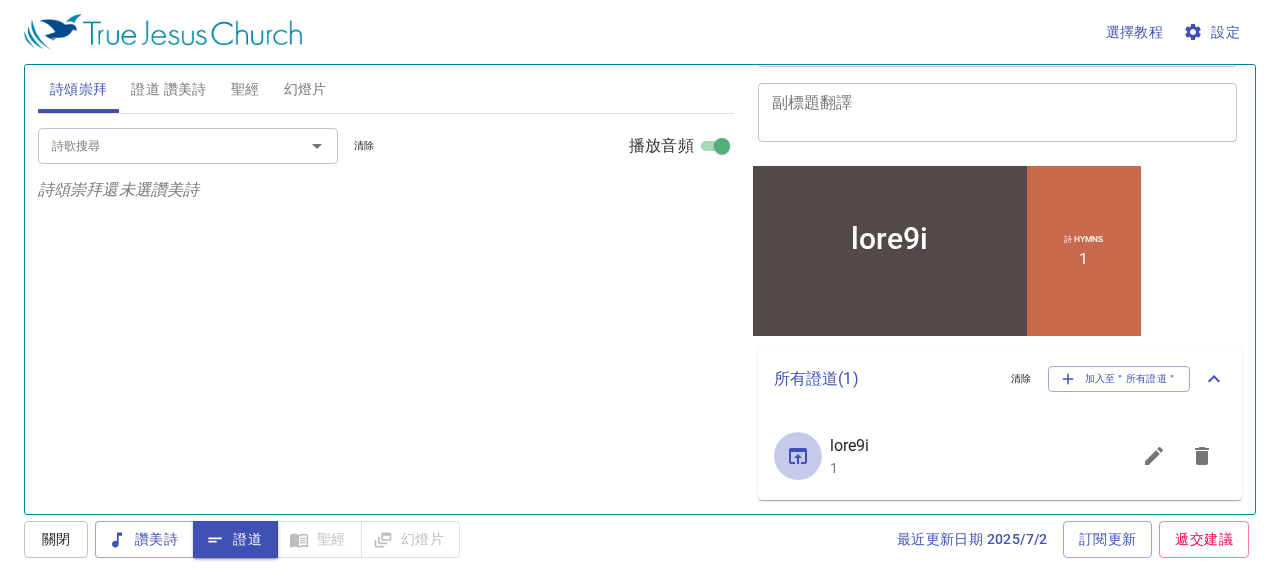 click at bounding box center [798, 456] 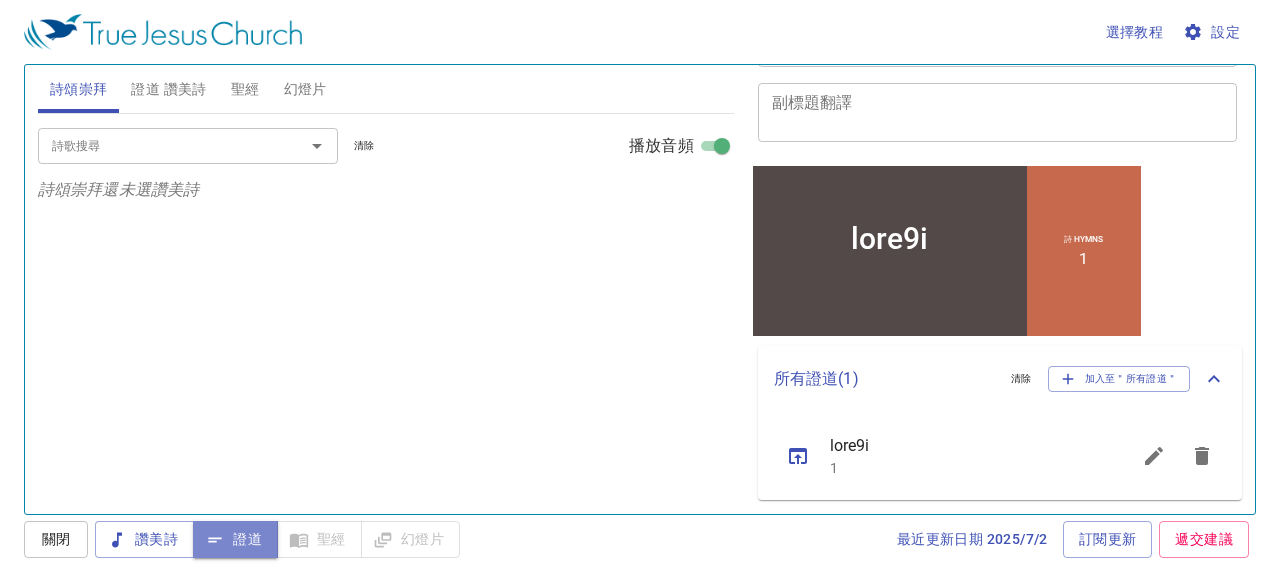 click at bounding box center (215, 540) 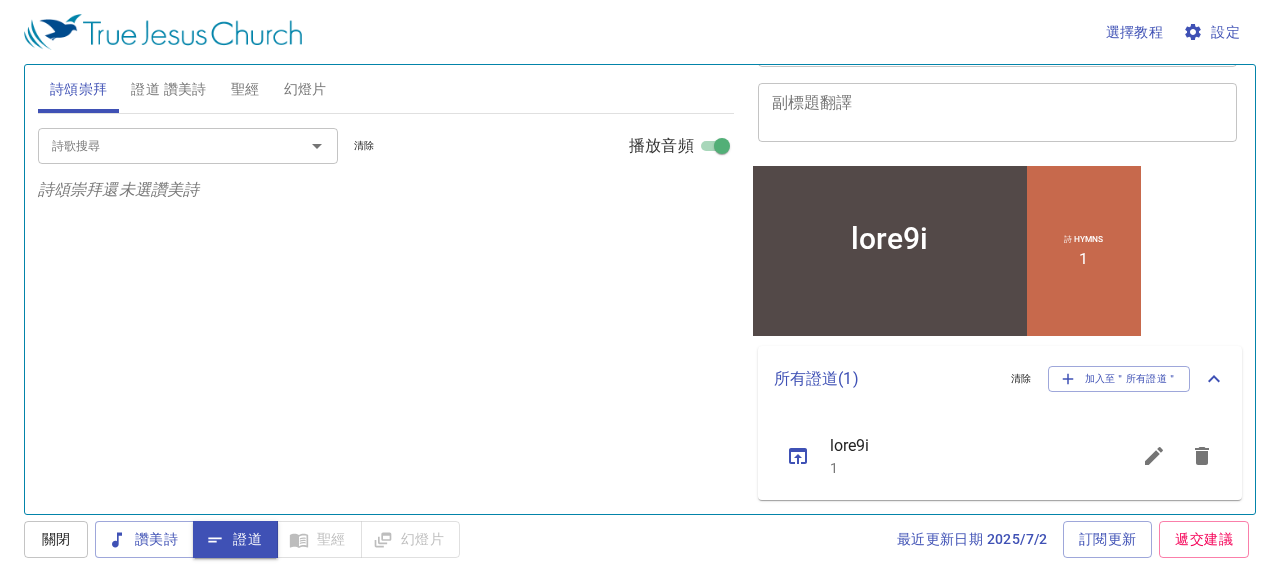 click on "證道 讚美詩" at bounding box center (168, 89) 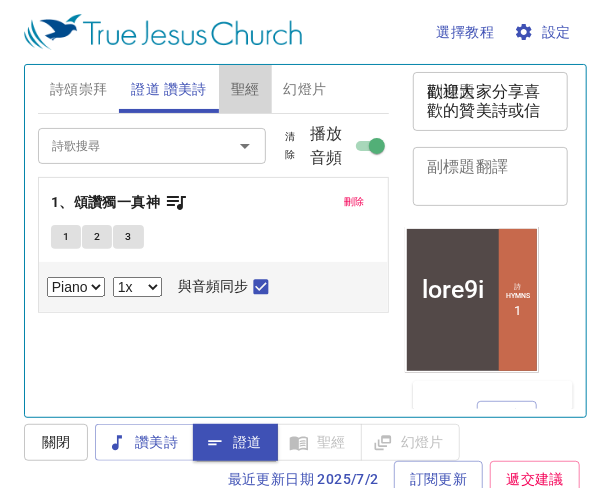 click on "聖經" at bounding box center (245, 89) 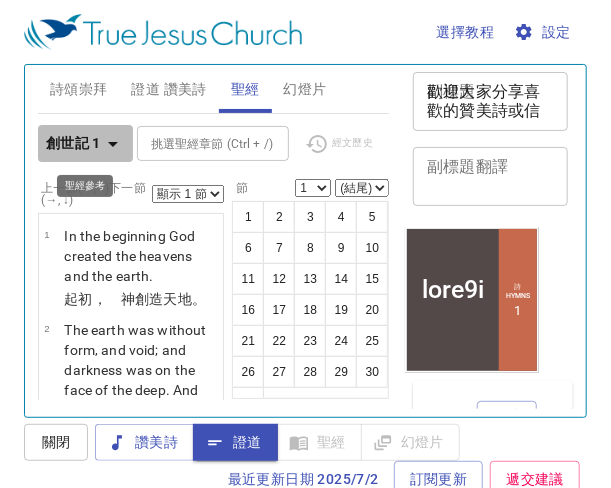 click at bounding box center [113, 144] 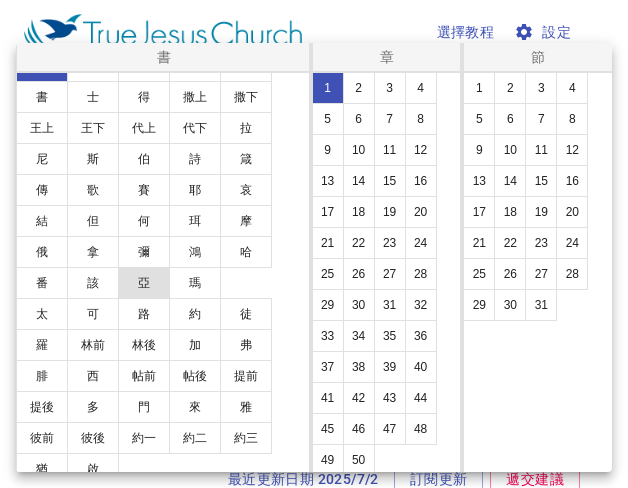 scroll, scrollTop: 34, scrollLeft: 0, axis: vertical 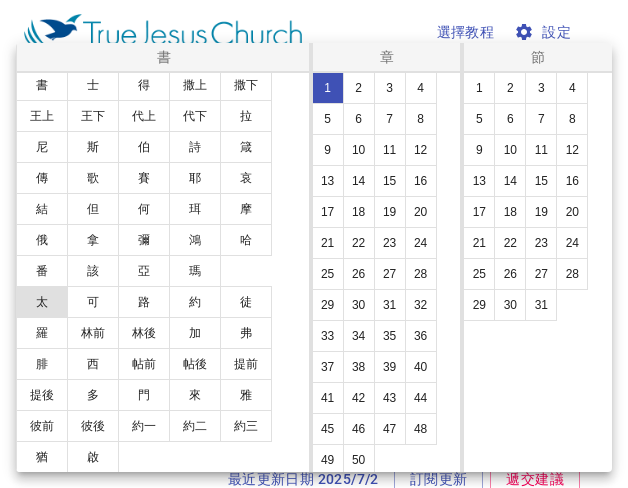 click on "太" at bounding box center (42, 302) 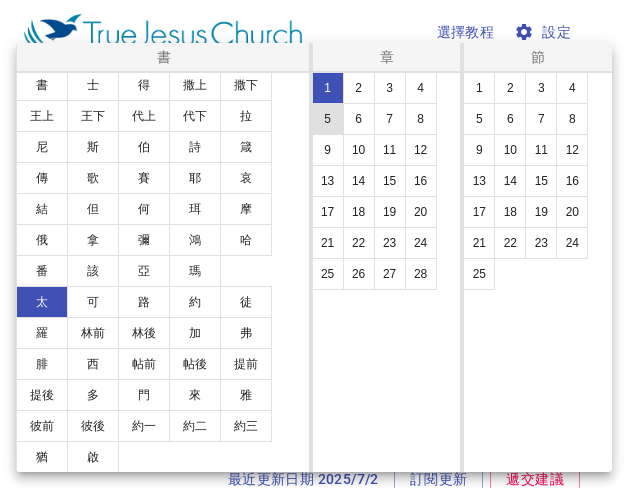 click on "5" at bounding box center [328, 119] 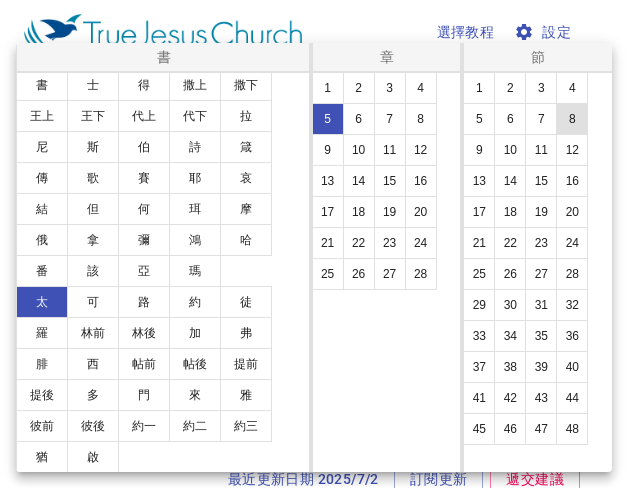 click on "8" at bounding box center [572, 119] 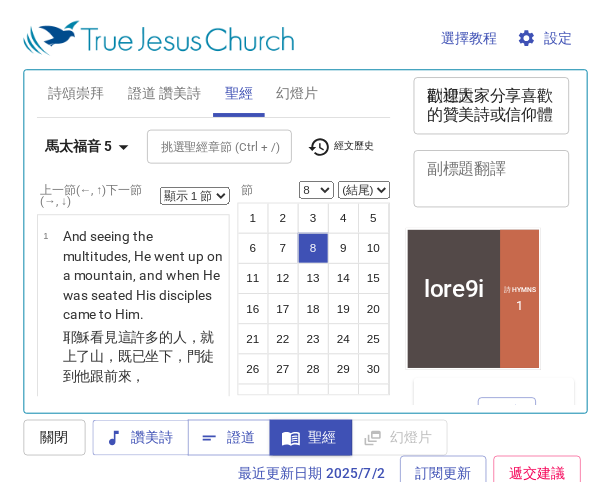 scroll, scrollTop: 9, scrollLeft: 0, axis: vertical 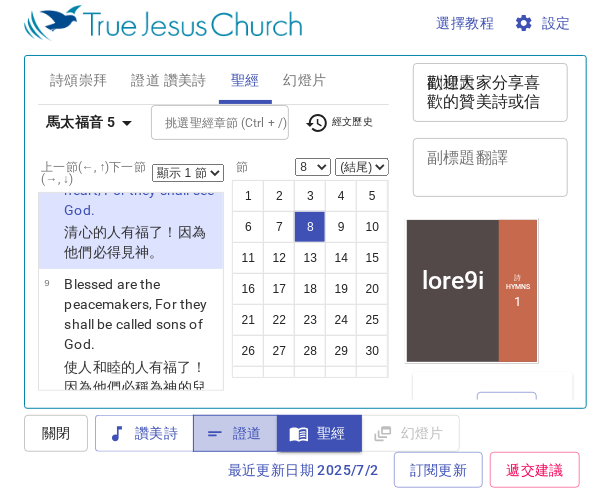 click on "證道" at bounding box center (144, 433) 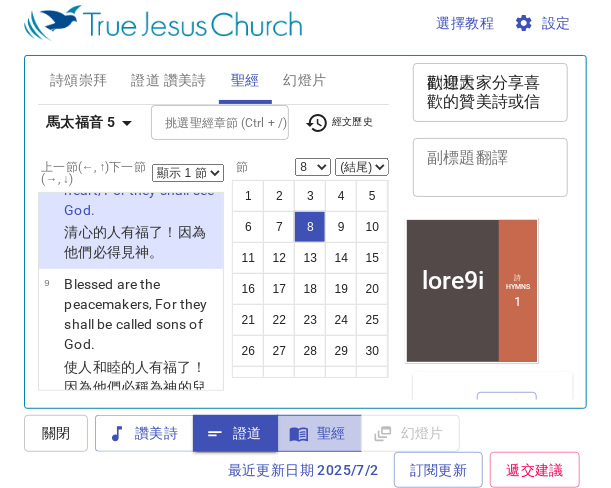 click on "聖經" at bounding box center (144, 433) 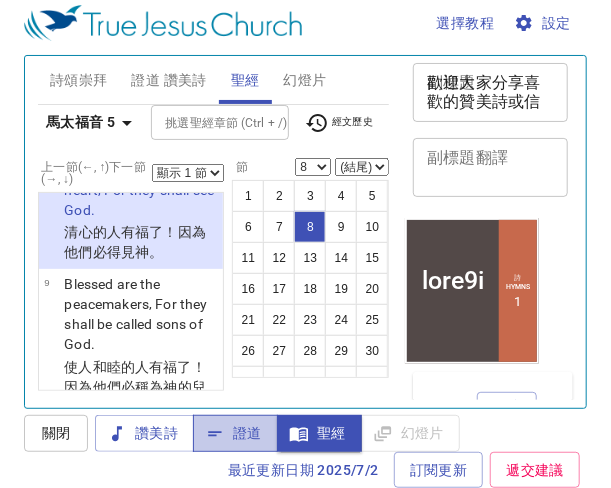 click on "證道" at bounding box center [144, 433] 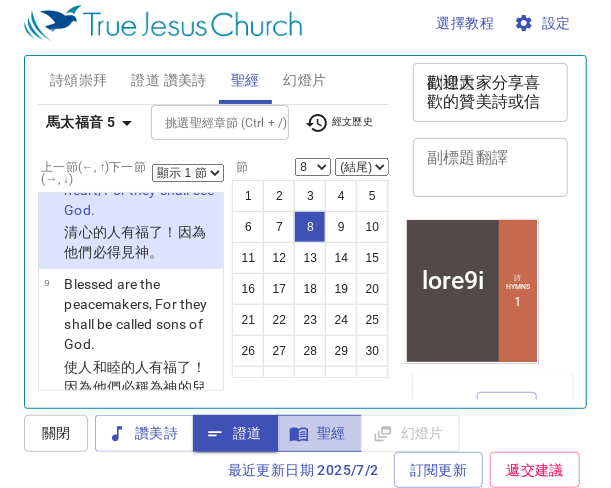 click on "聖經" at bounding box center (144, 433) 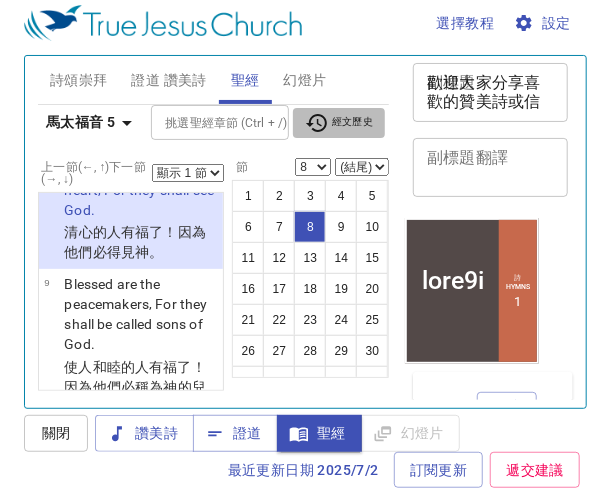 click on "經文歷史" at bounding box center (339, 123) 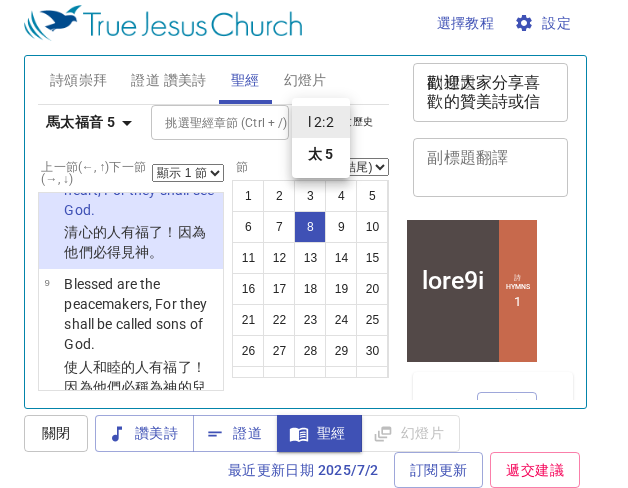 click at bounding box center (314, 244) 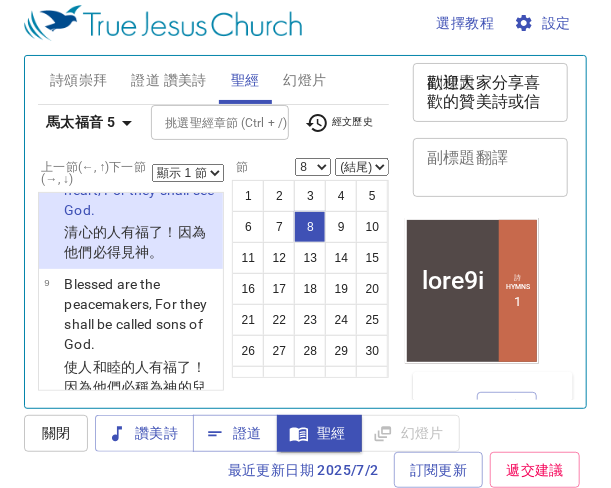 click on "經文歷史" at bounding box center [339, 123] 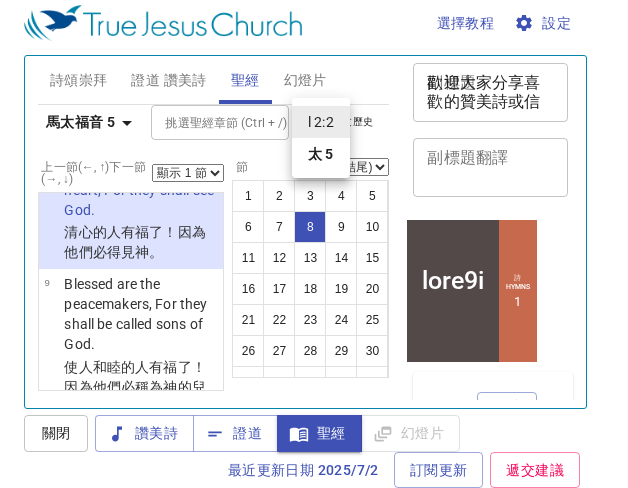 click at bounding box center [314, 244] 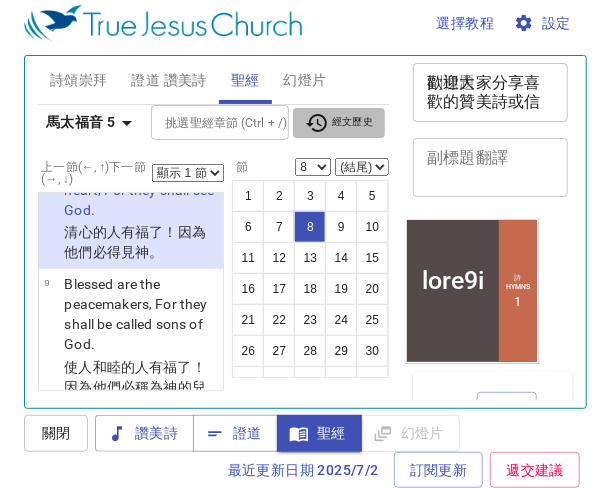 click on "經文歷史" at bounding box center (339, 123) 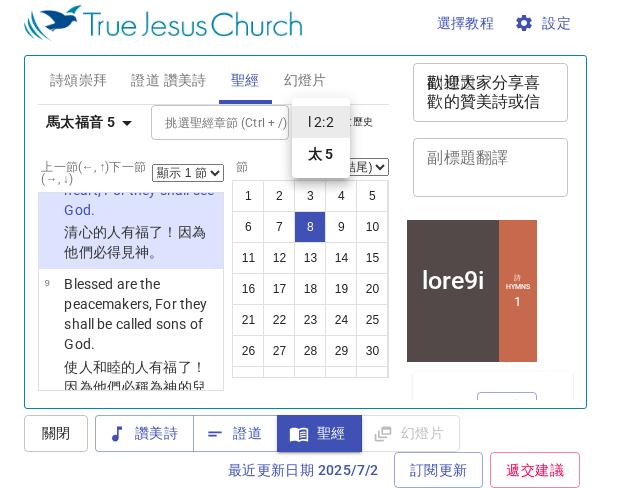 click at bounding box center [314, 244] 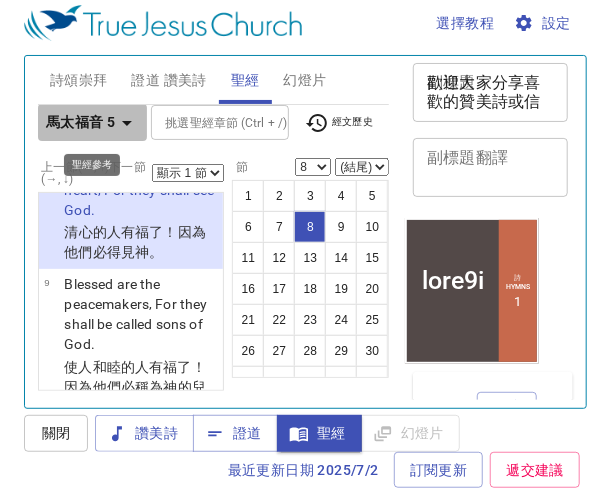 click at bounding box center [127, 123] 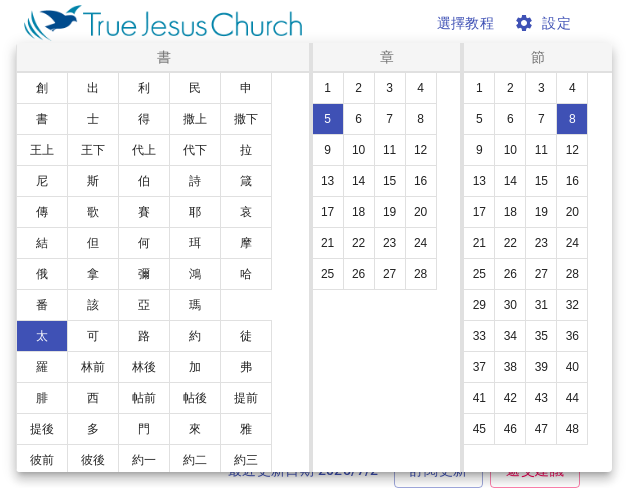 click at bounding box center [314, 244] 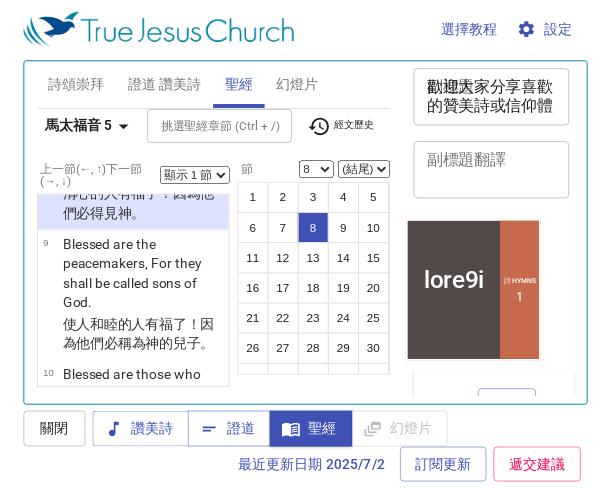 scroll, scrollTop: 11, scrollLeft: 0, axis: vertical 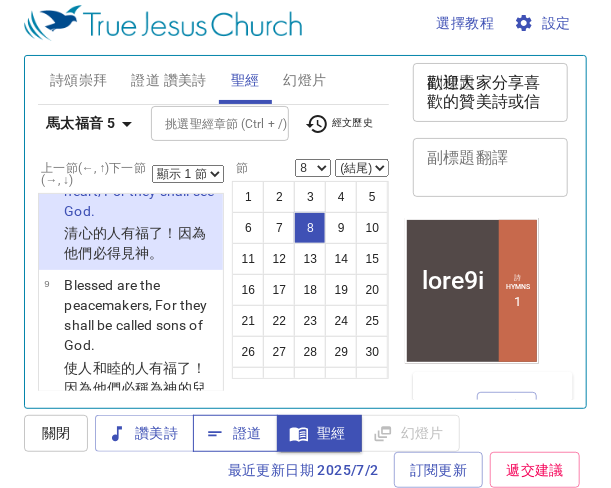 click on "證道" at bounding box center (144, 433) 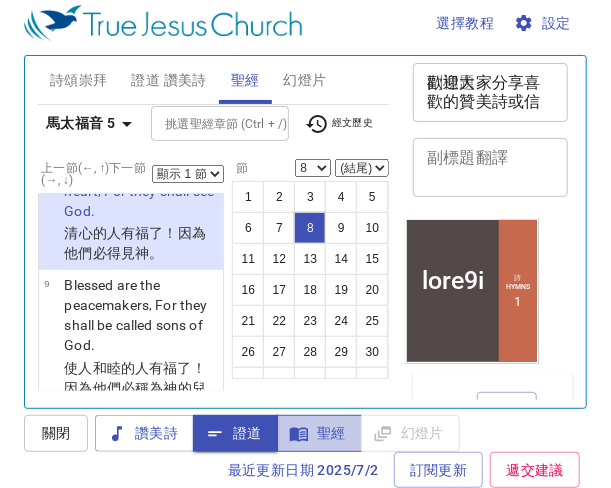 click on "聖經" at bounding box center (144, 433) 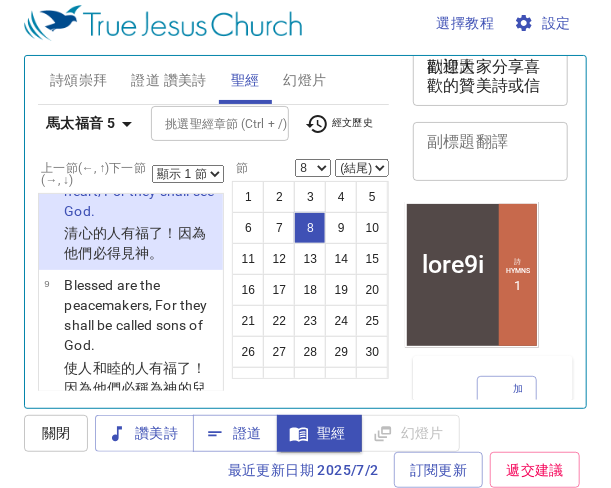 scroll, scrollTop: 308, scrollLeft: 0, axis: vertical 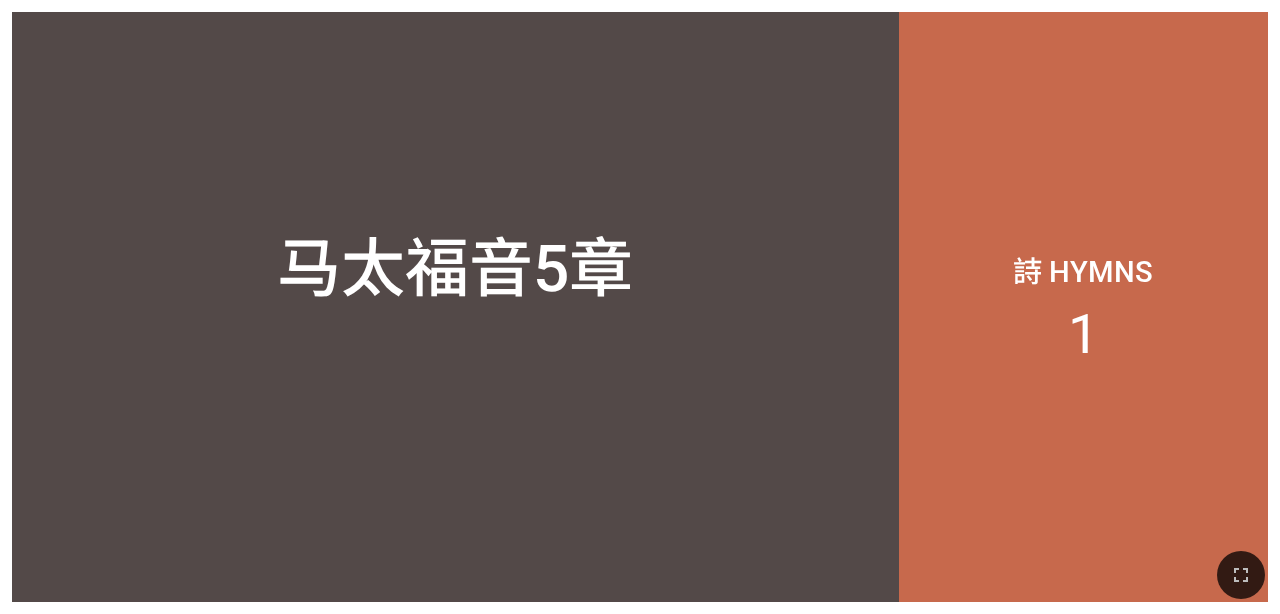 click on "马太福音5章" at bounding box center (455, 263) 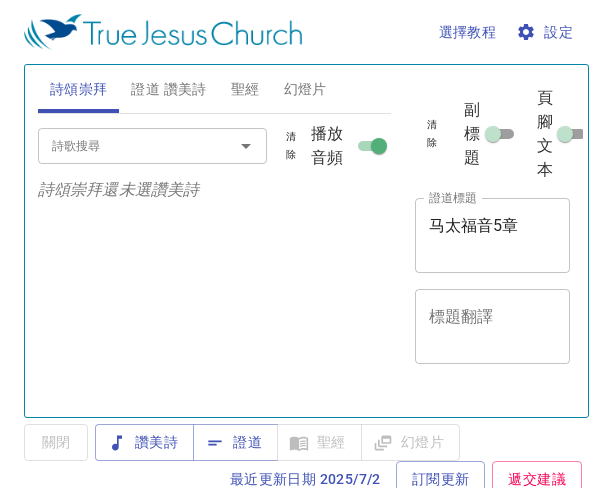 scroll, scrollTop: 0, scrollLeft: 0, axis: both 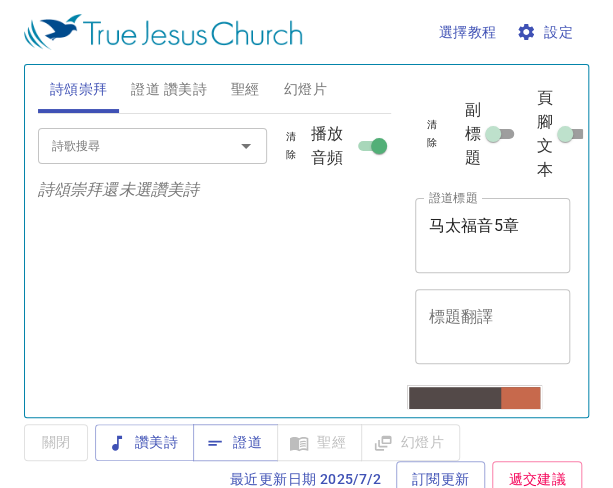 click on "聖經" at bounding box center [245, 89] 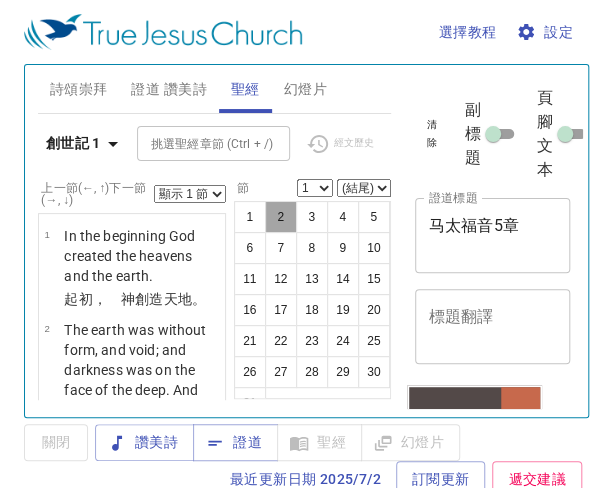 click on "2" at bounding box center (281, 217) 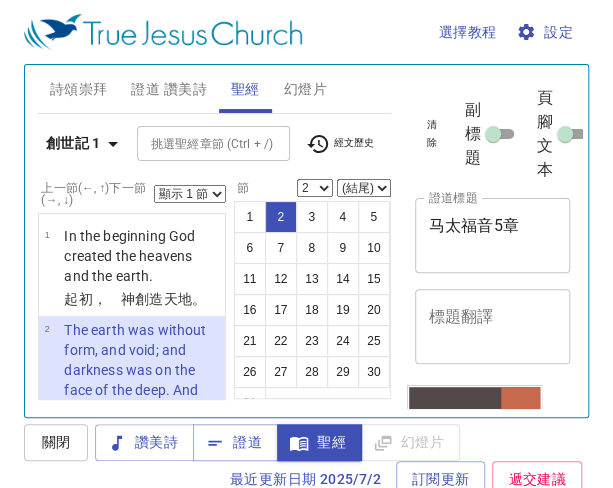 scroll, scrollTop: 9, scrollLeft: 0, axis: vertical 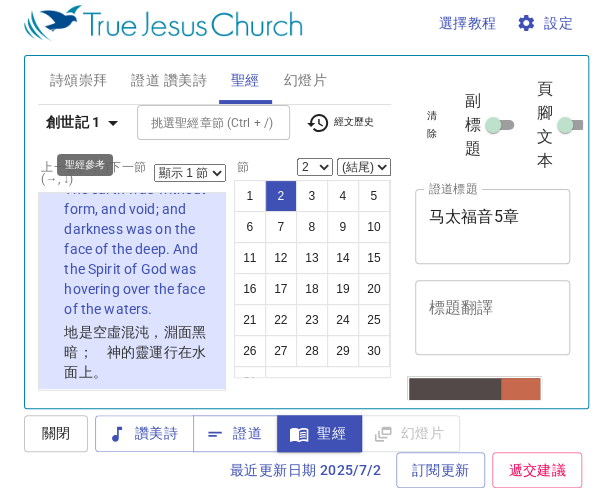 click at bounding box center [113, 123] 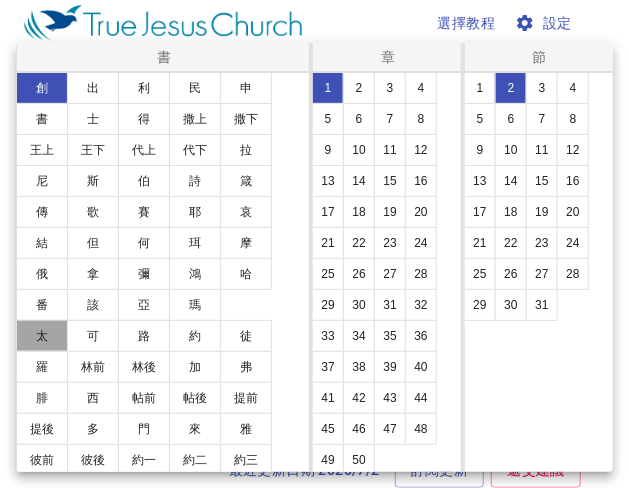 click on "太" at bounding box center (42, 336) 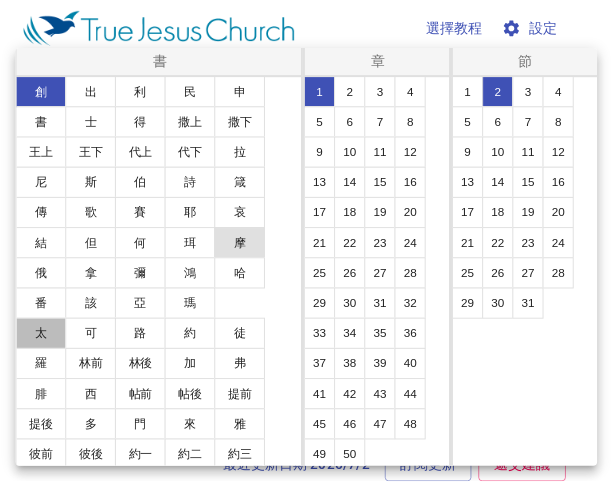 scroll, scrollTop: 0, scrollLeft: 0, axis: both 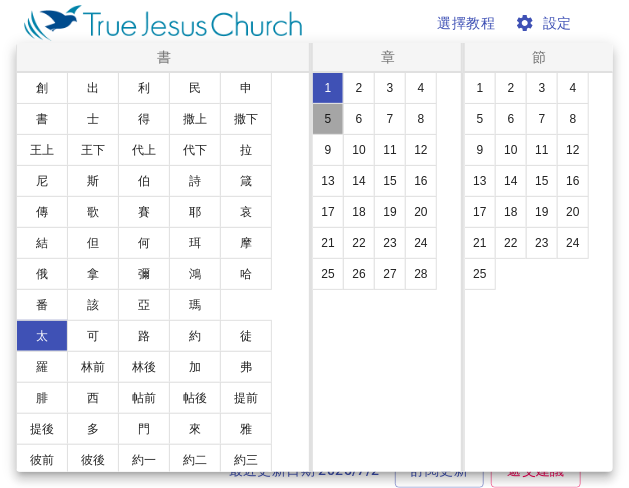 click on "5" at bounding box center (328, 119) 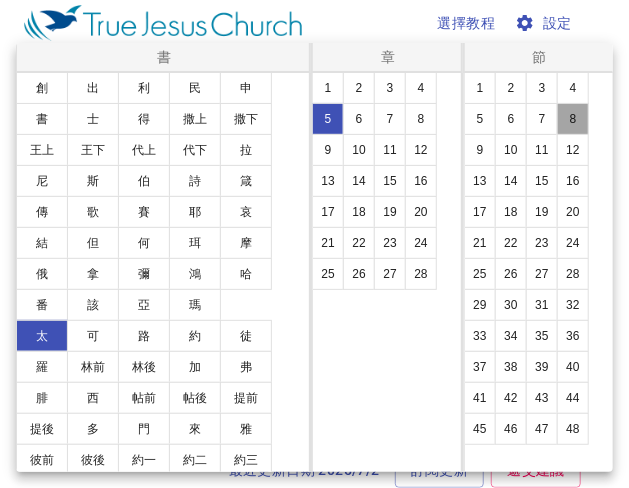 click on "8" at bounding box center [573, 119] 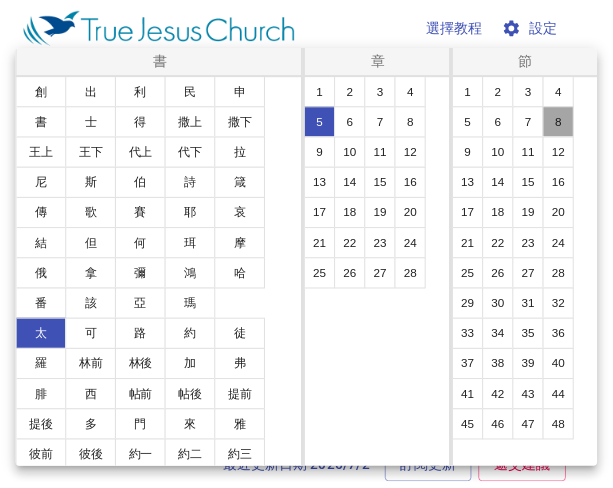 scroll, scrollTop: 12, scrollLeft: 0, axis: vertical 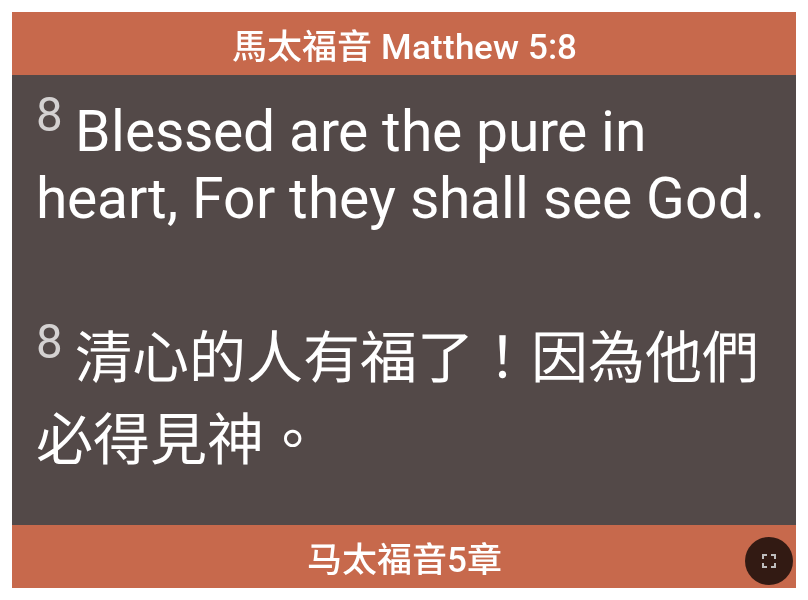 drag, startPoint x: 119, startPoint y: 377, endPoint x: 140, endPoint y: 361, distance: 26.400757 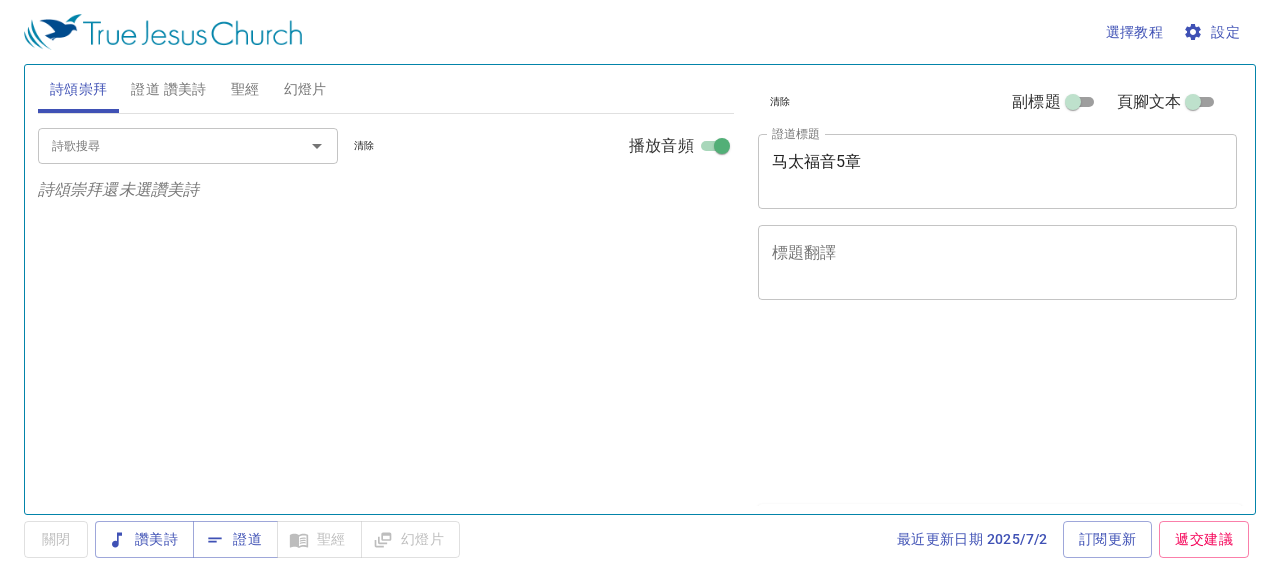 scroll, scrollTop: 0, scrollLeft: 0, axis: both 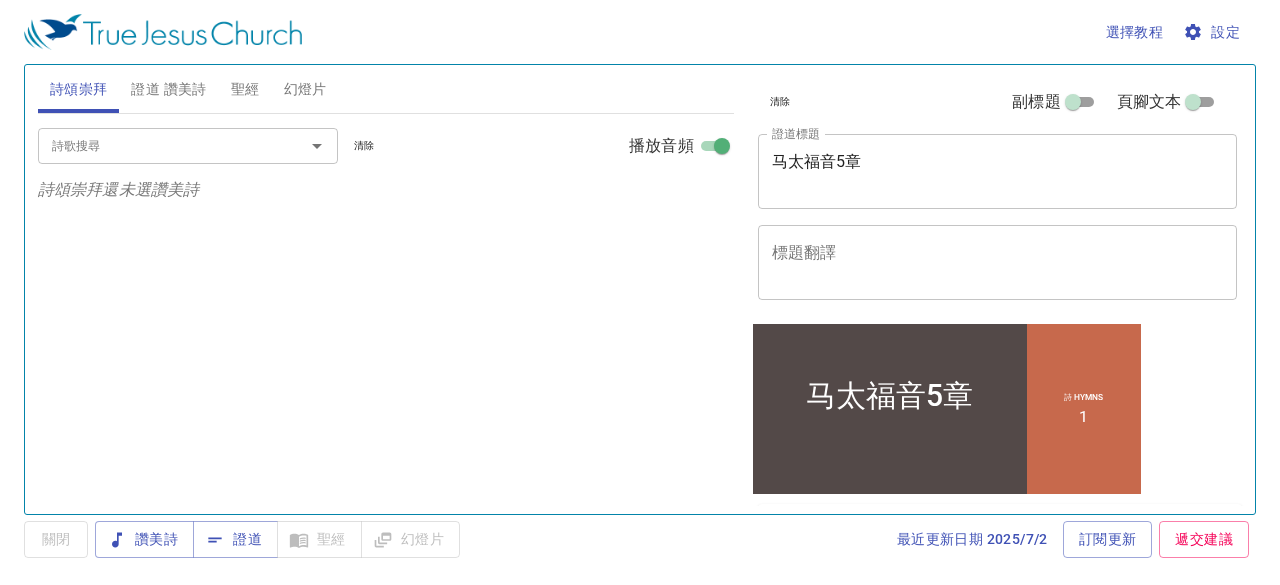 click on "聖經" at bounding box center [245, 89] 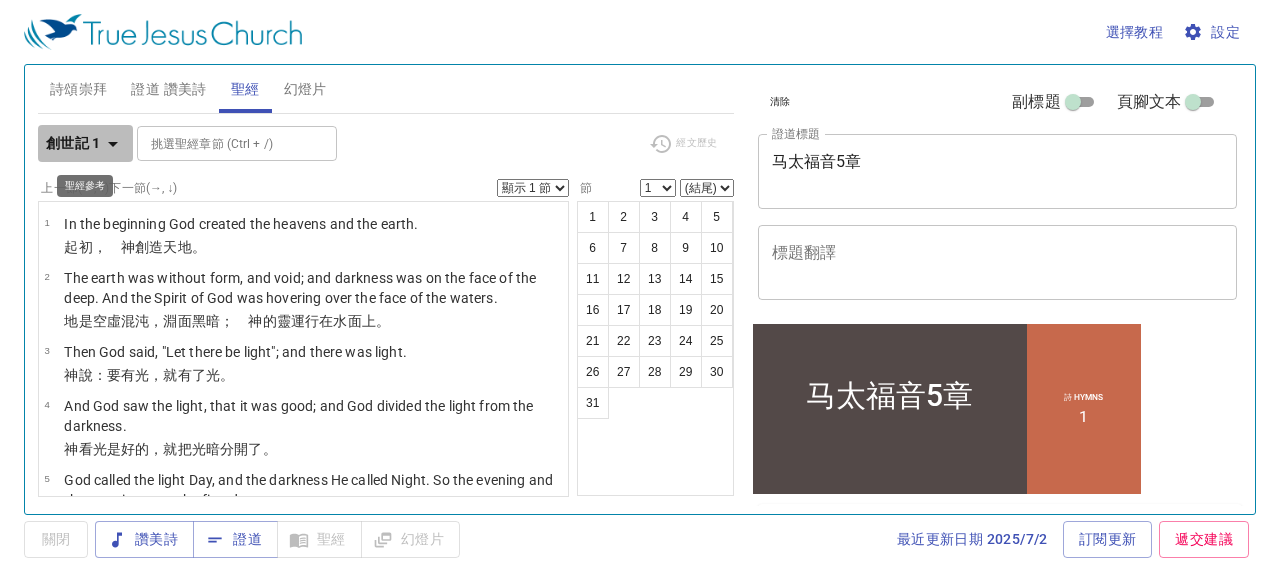 click at bounding box center [113, 144] 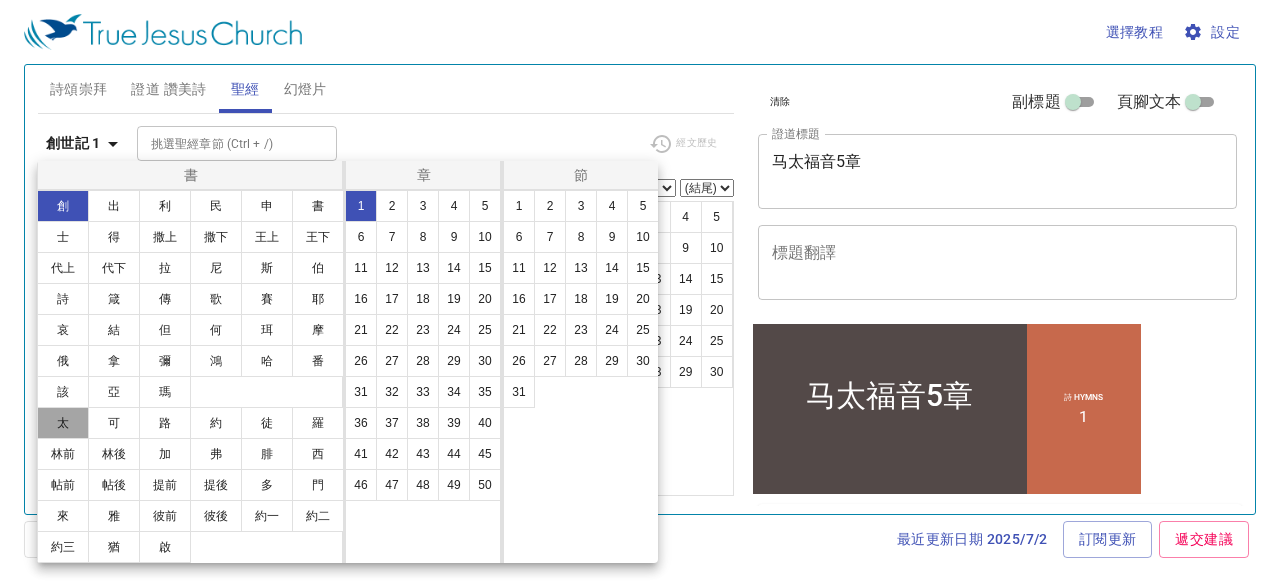 click on "太" at bounding box center (63, 423) 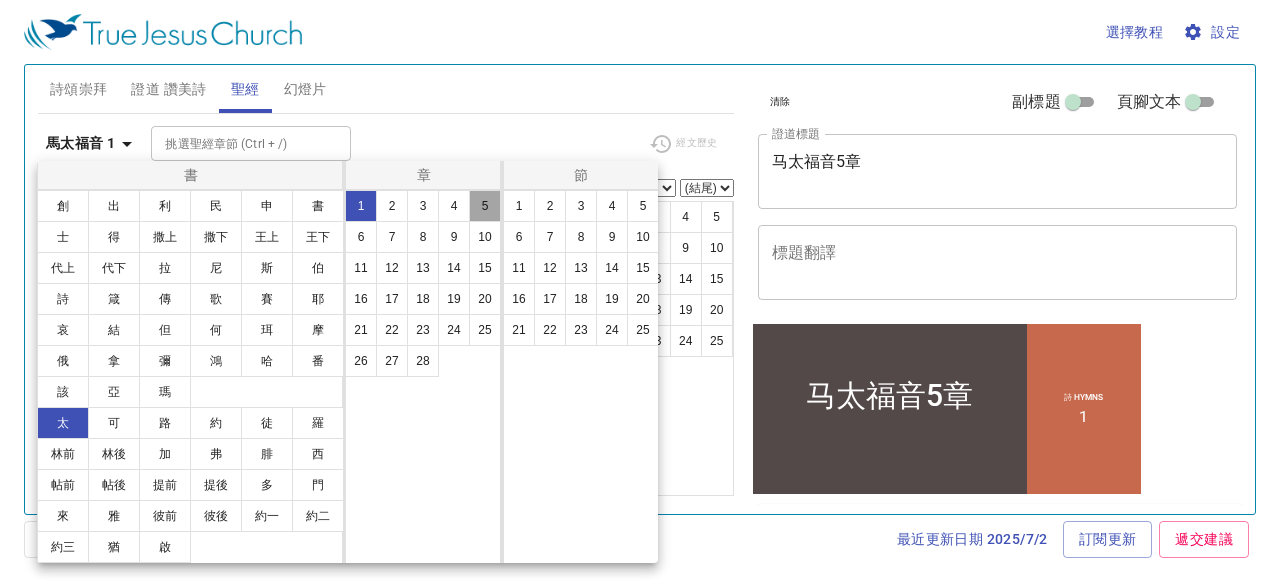 click on "5" at bounding box center (485, 206) 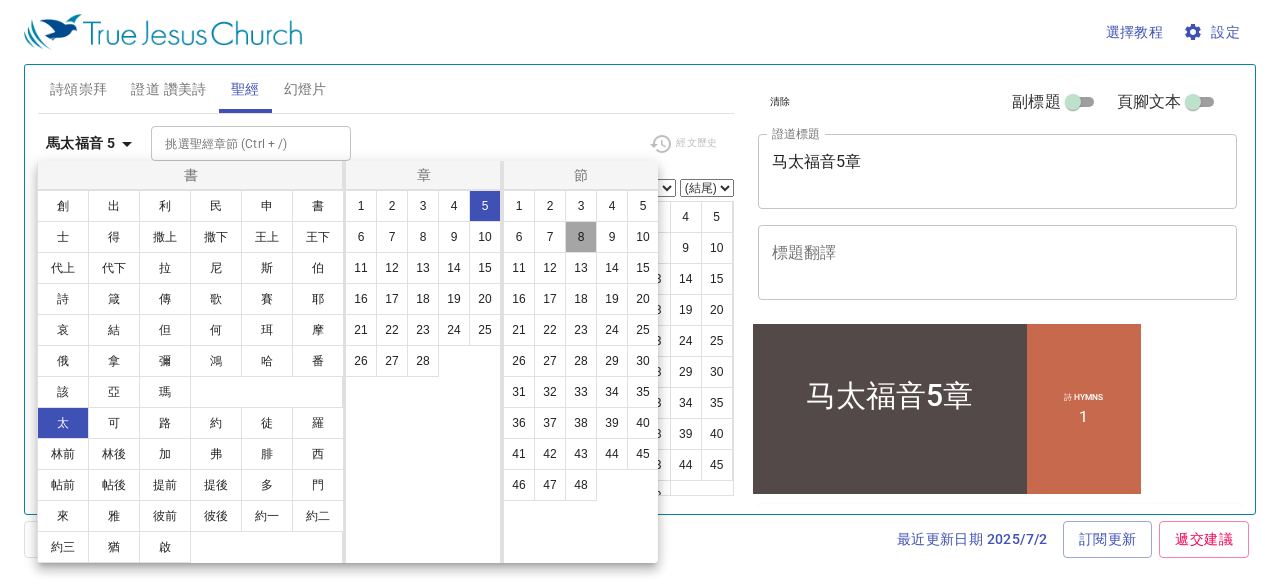 click on "8" at bounding box center (581, 237) 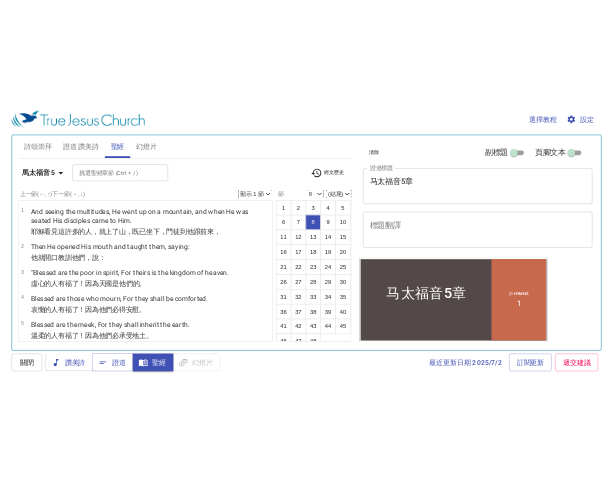 scroll, scrollTop: 305, scrollLeft: 0, axis: vertical 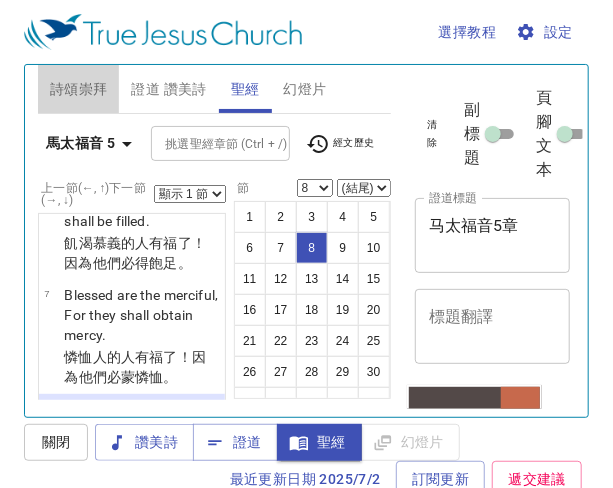 click on "詩頌崇拜" at bounding box center (79, 89) 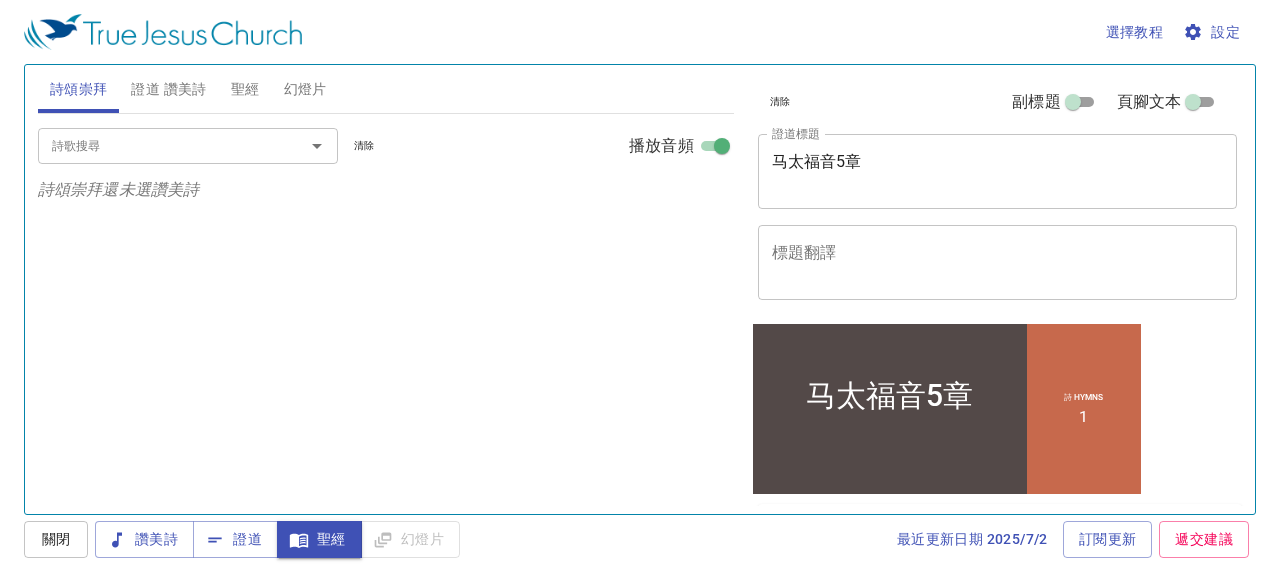 click on "聖經" at bounding box center [245, 89] 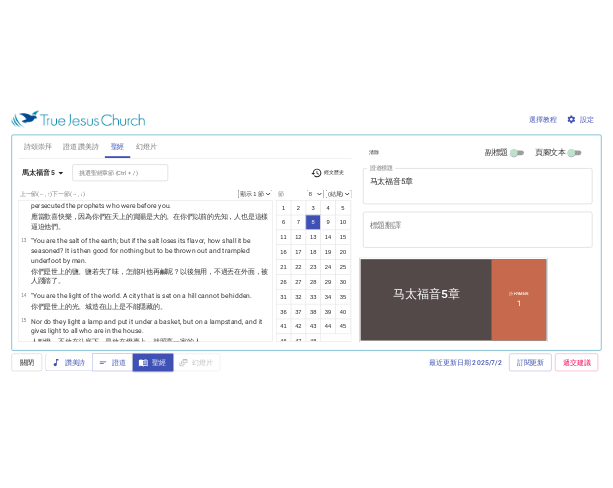 scroll, scrollTop: 1646, scrollLeft: 0, axis: vertical 